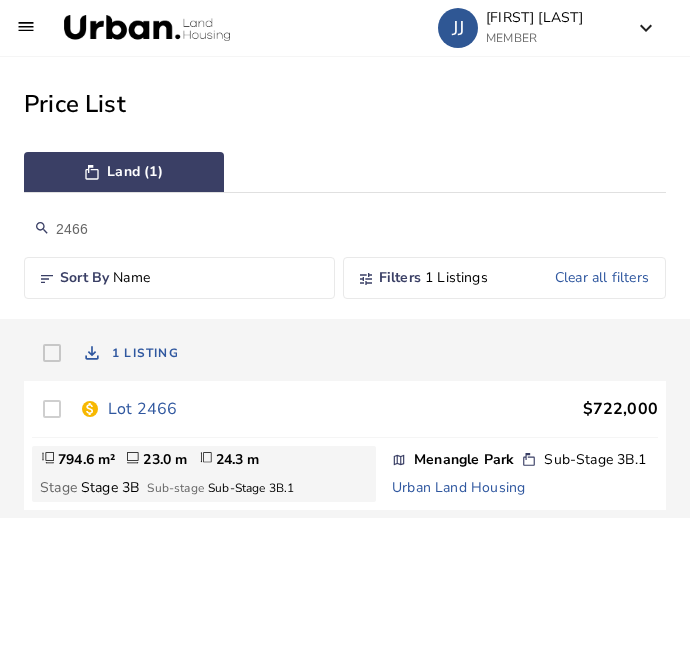 scroll, scrollTop: 0, scrollLeft: 0, axis: both 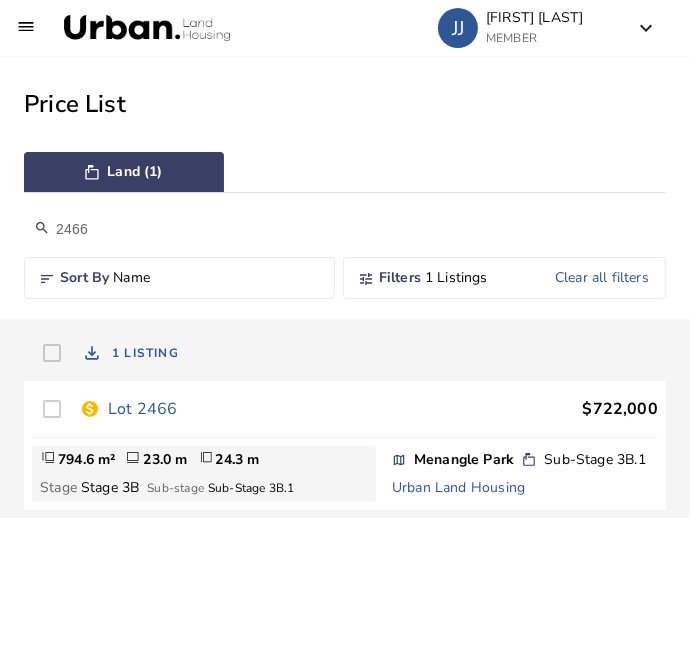 click on "Lot 2466" at bounding box center [142, 409] 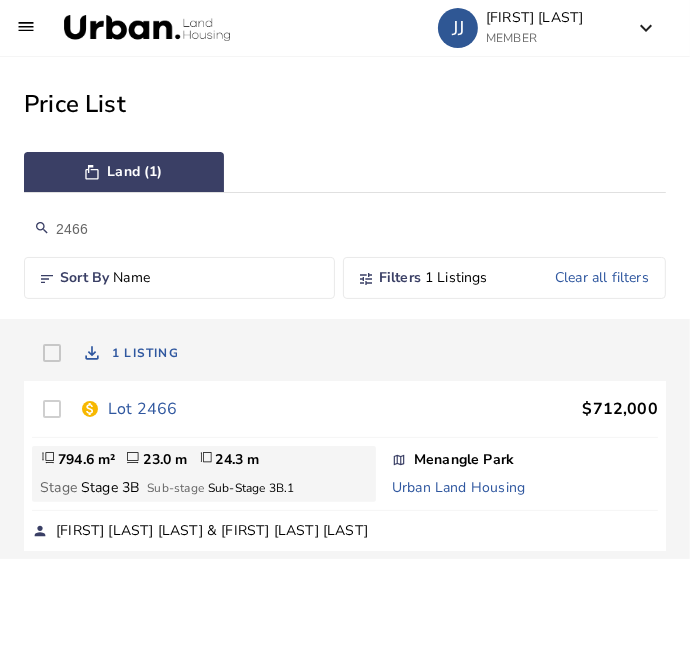 click on "2466" at bounding box center [345, 229] 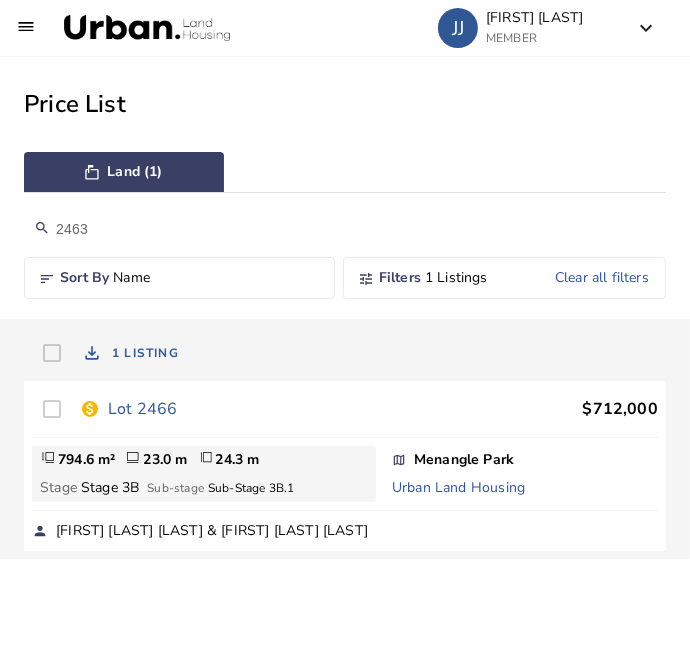 type on "2463" 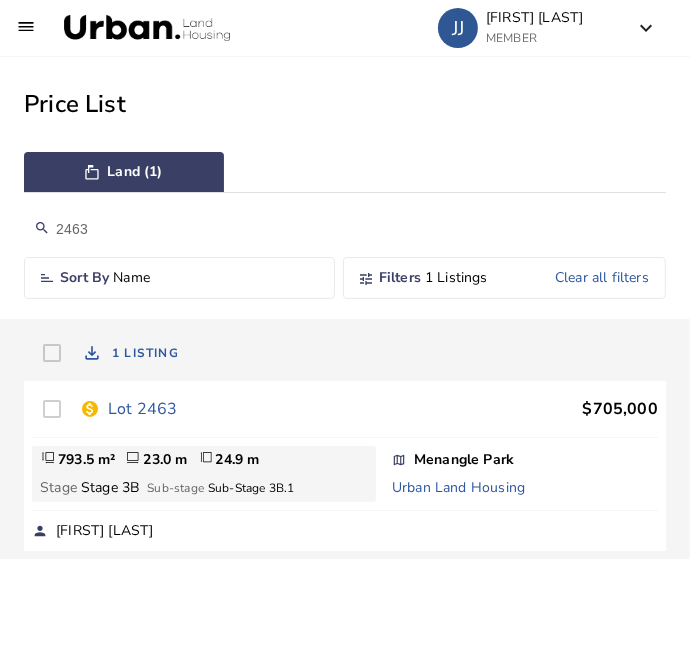 click on "Lot 2463" at bounding box center [142, 409] 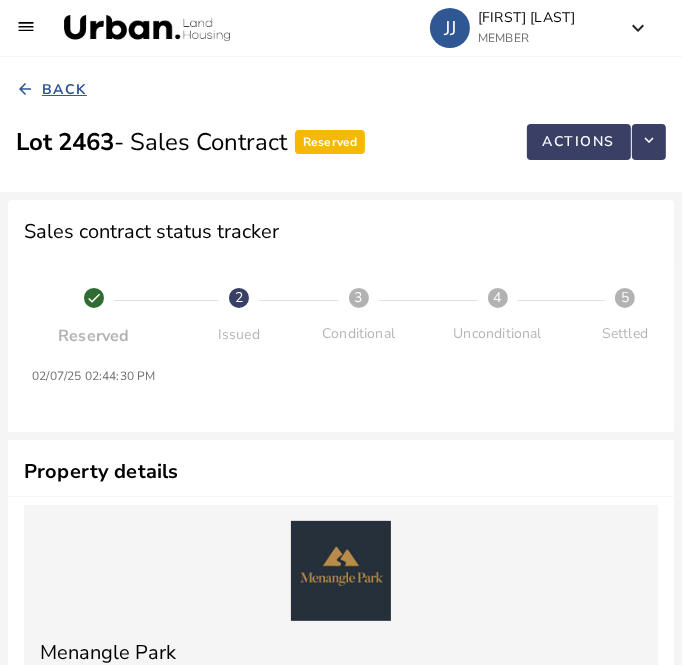 click on "Back" at bounding box center (64, 90) 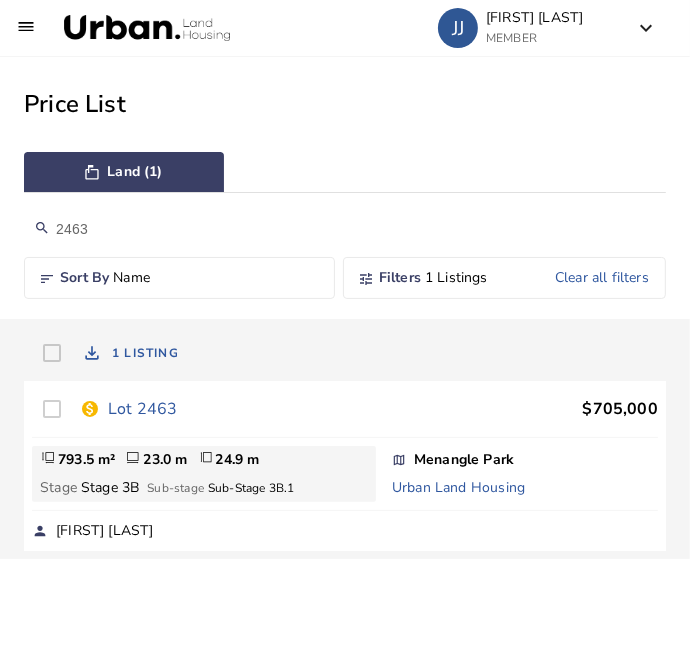 click on "2463" at bounding box center (345, 229) 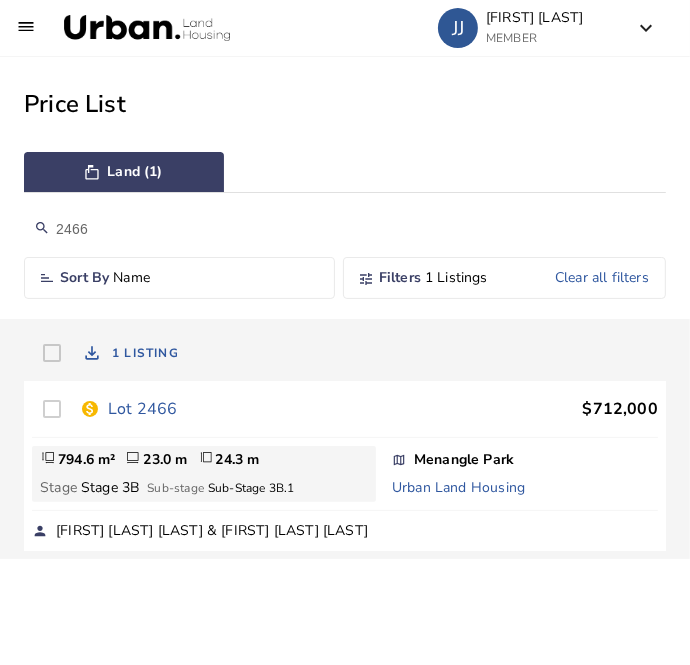 click on "2466" at bounding box center (345, 229) 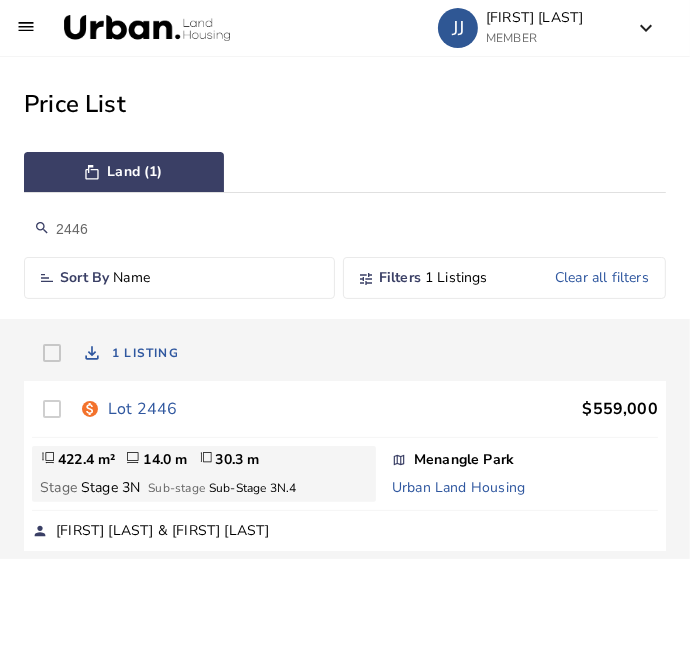 click on "2446" at bounding box center [345, 229] 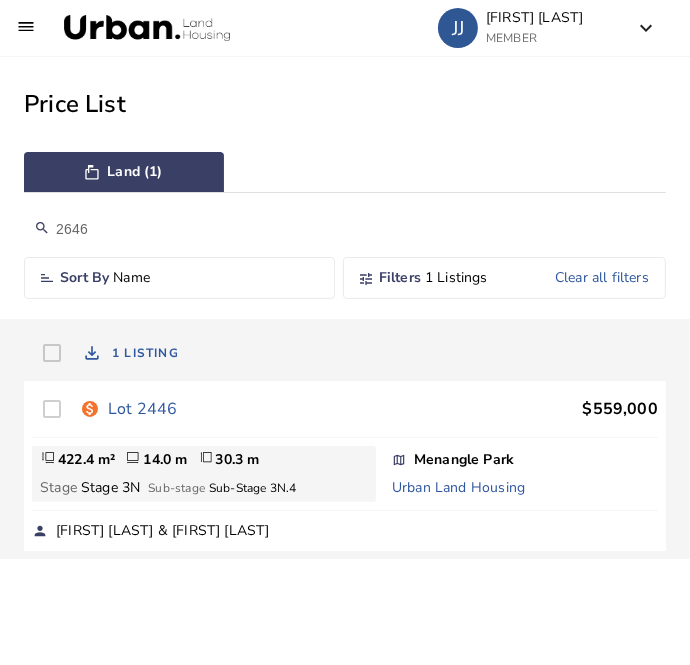 type on "2646" 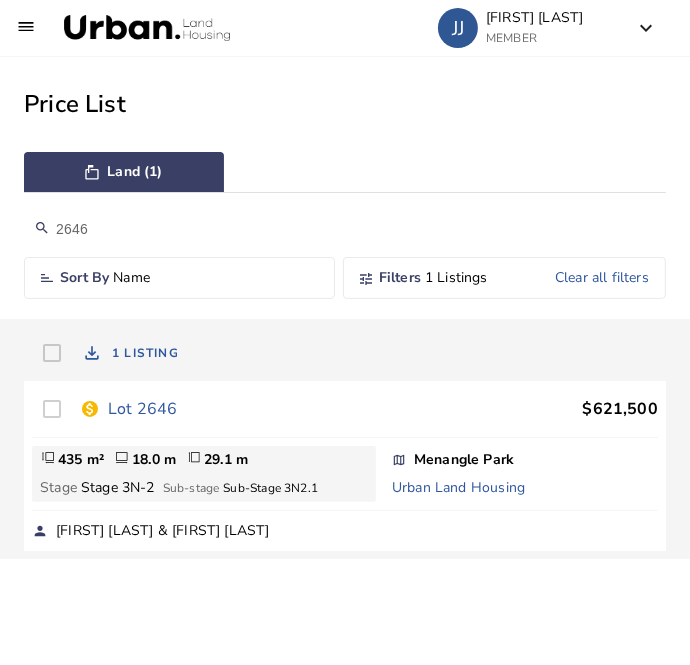 click on "Lot 2646" at bounding box center [142, 409] 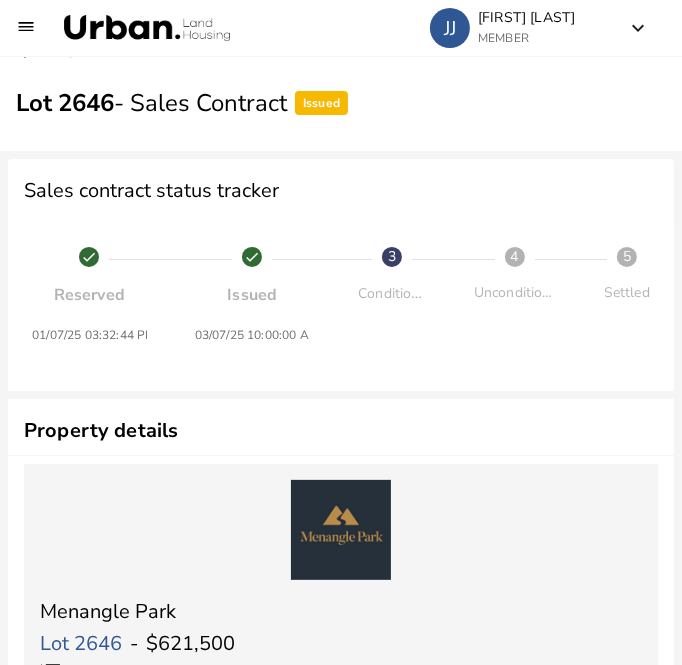 scroll, scrollTop: 36, scrollLeft: 0, axis: vertical 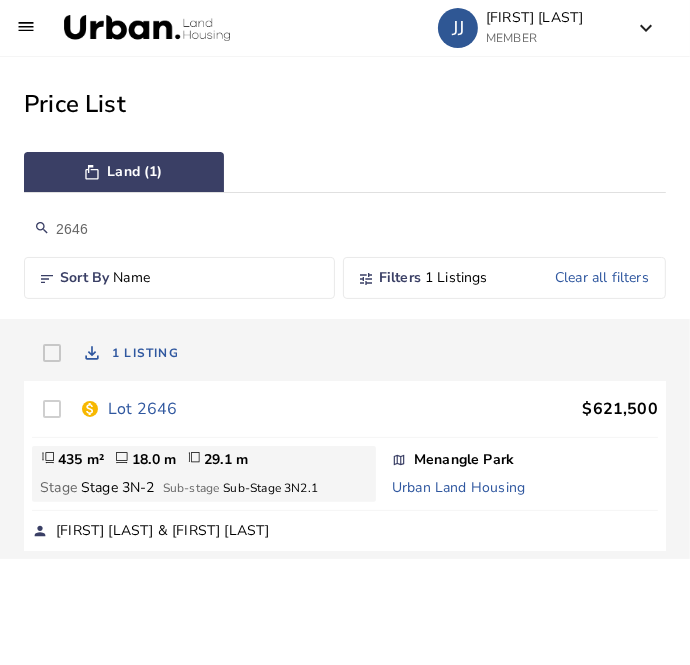 click on "2646" at bounding box center (345, 229) 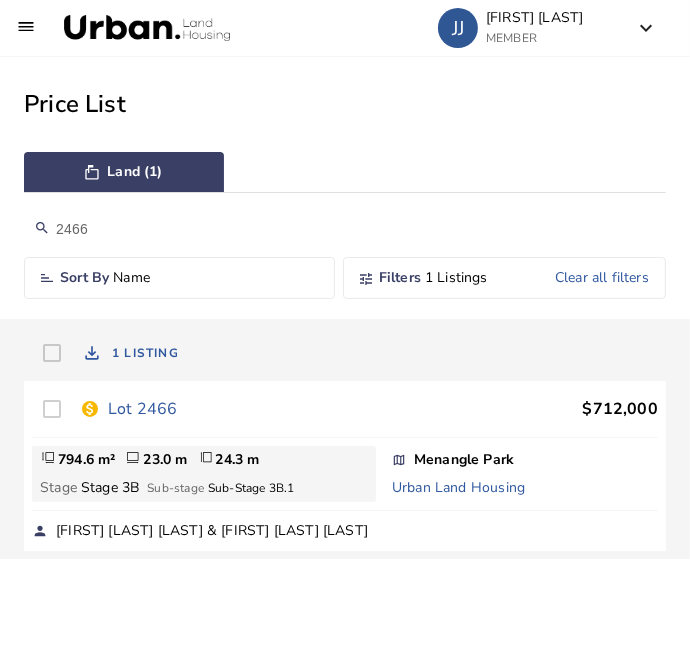 click on "Price List" at bounding box center [345, 104] 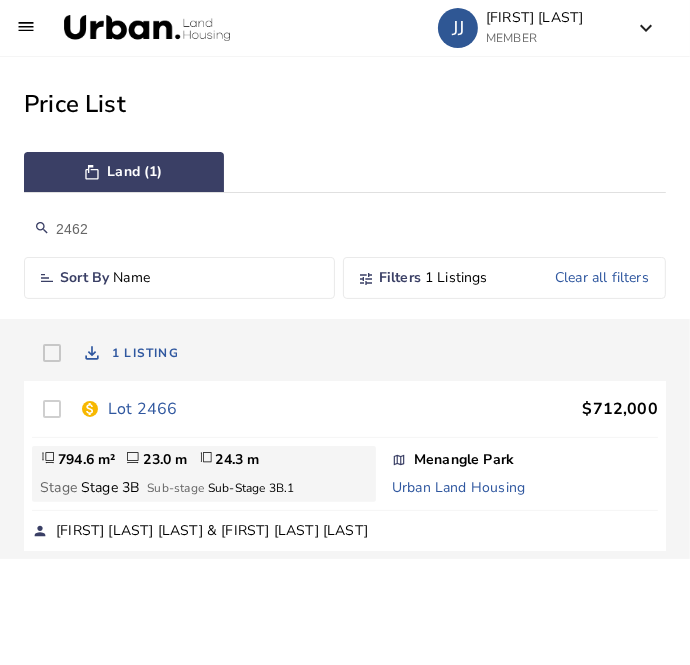 type on "2462" 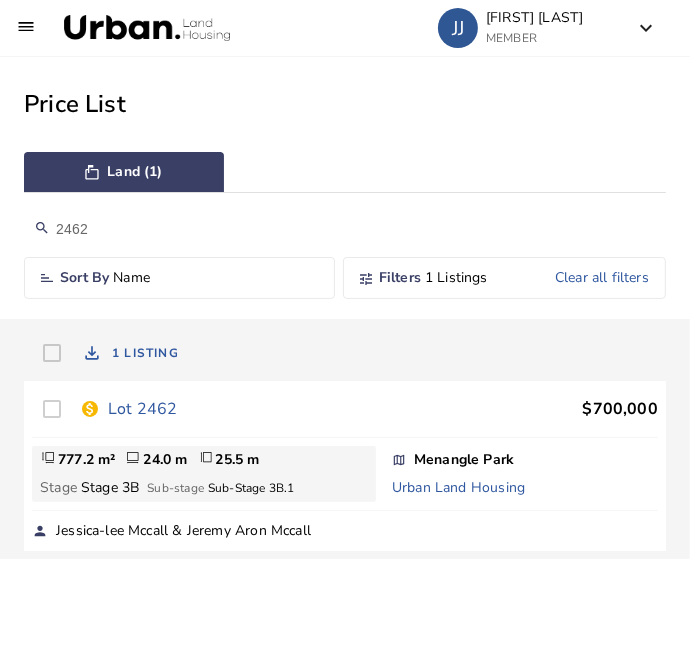 click on "Lot 2462" at bounding box center [142, 409] 